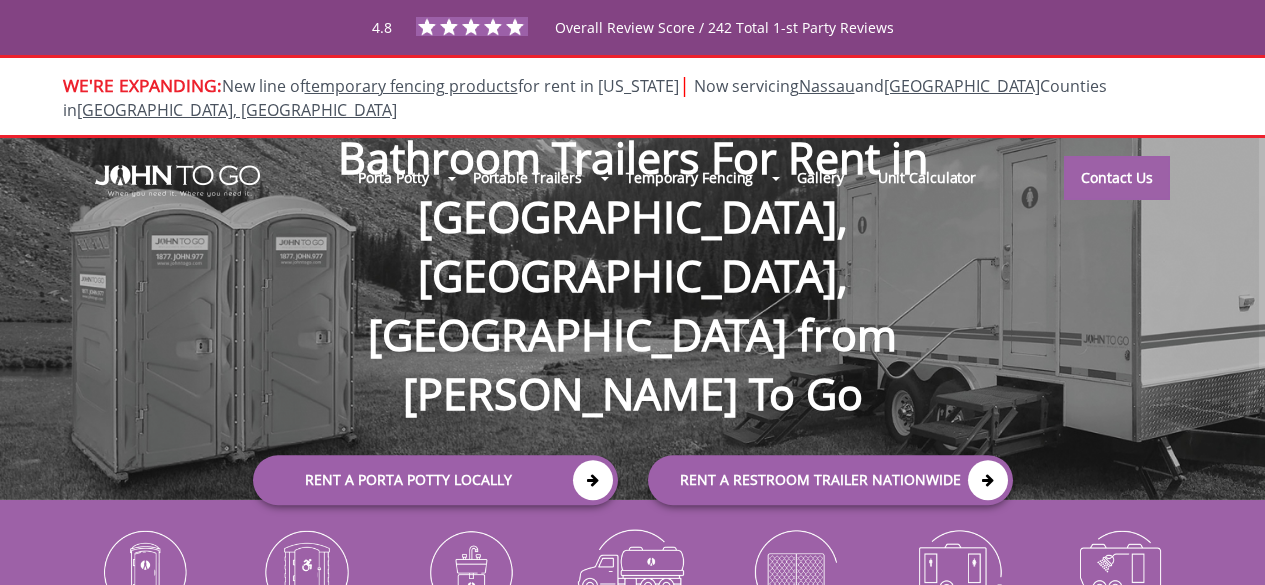scroll, scrollTop: 0, scrollLeft: 0, axis: both 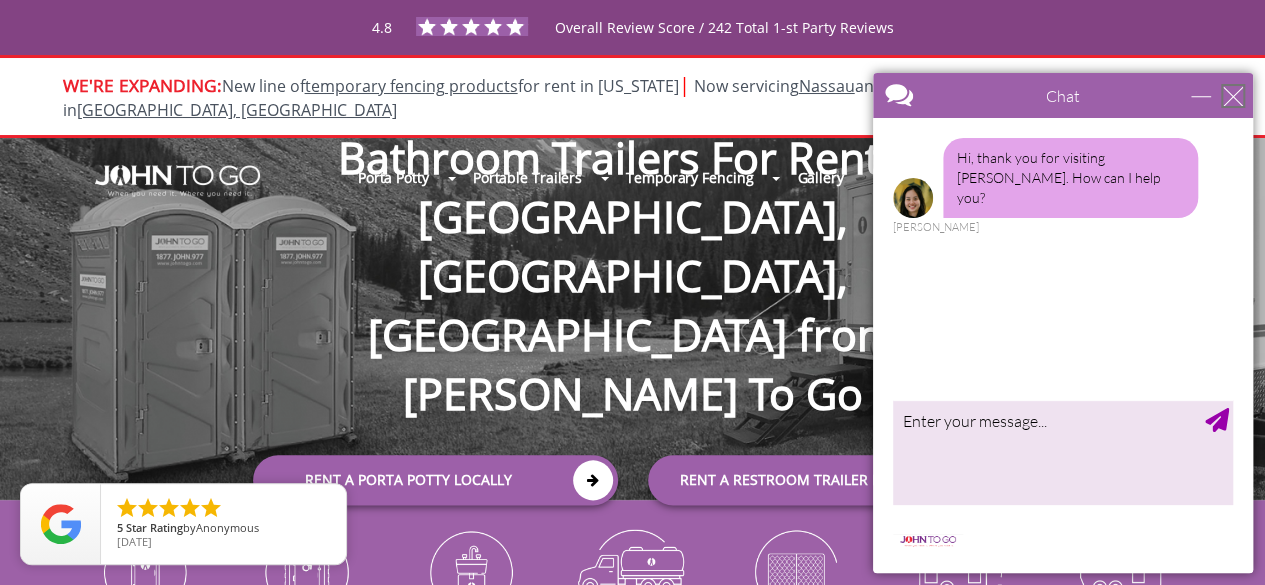 click at bounding box center [1233, 96] 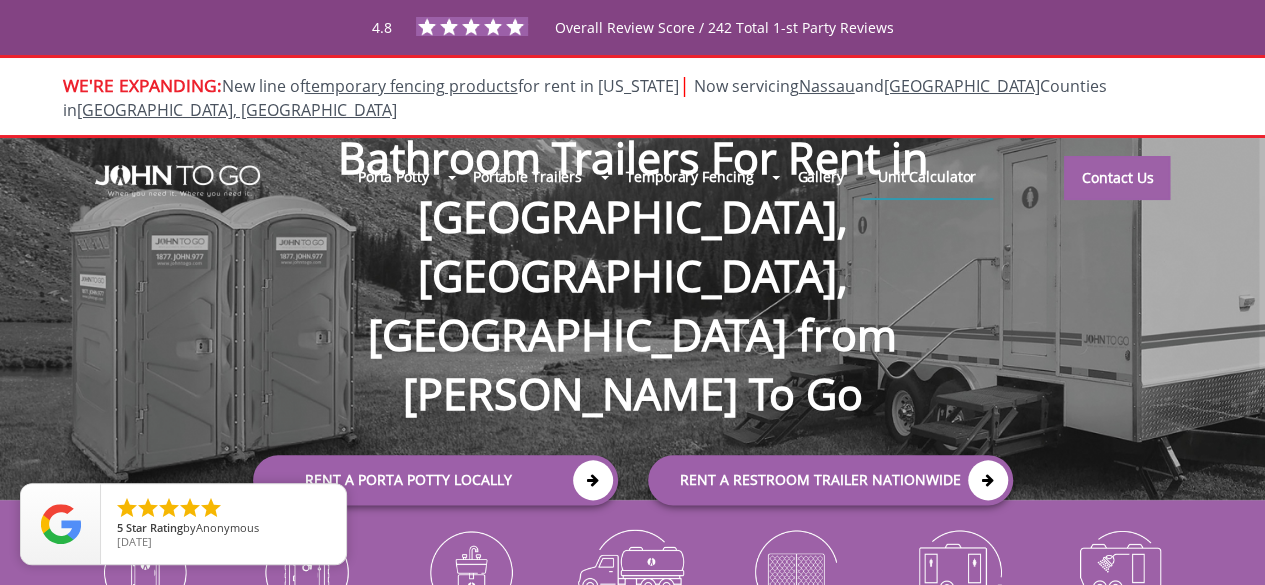 scroll, scrollTop: 0, scrollLeft: 0, axis: both 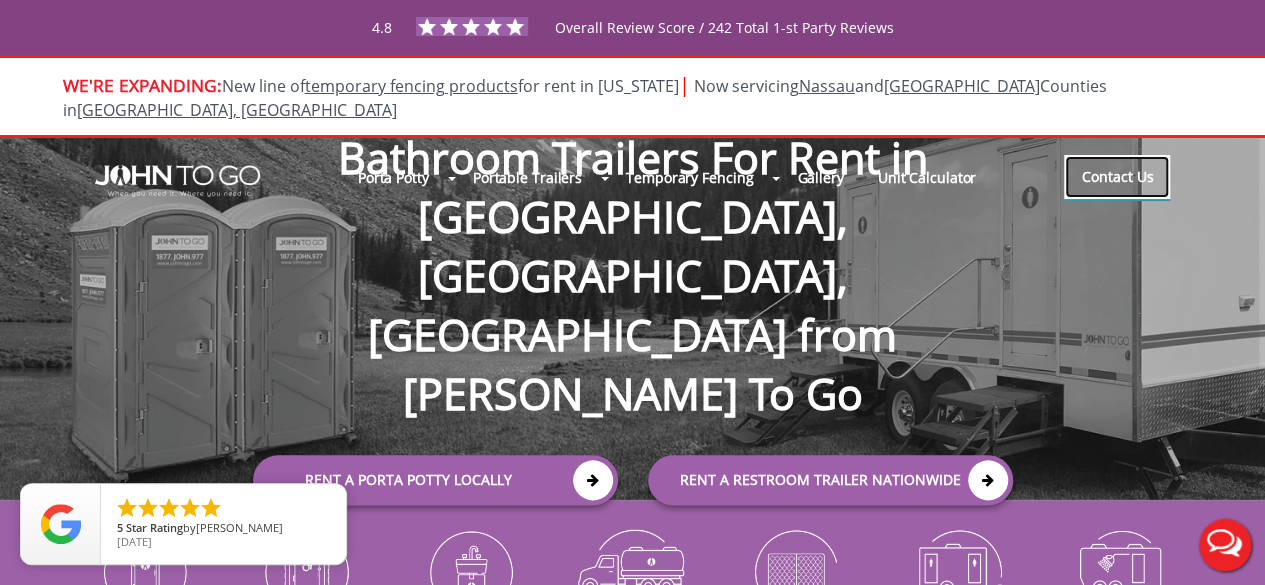 click on "Contact Us" at bounding box center [1117, 177] 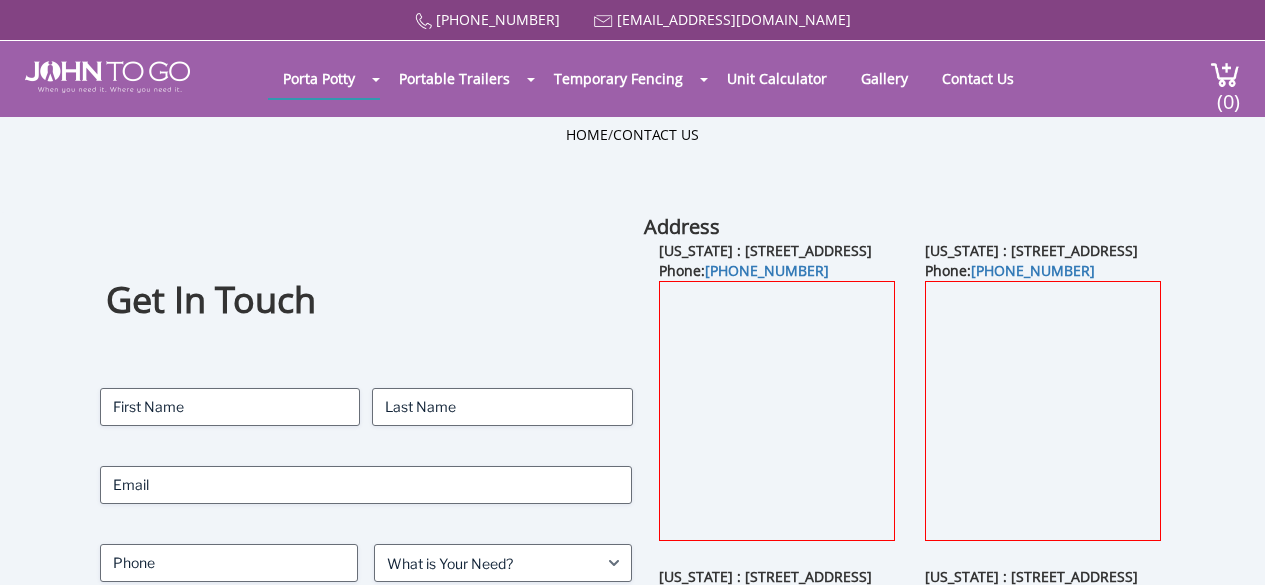 scroll, scrollTop: 0, scrollLeft: 0, axis: both 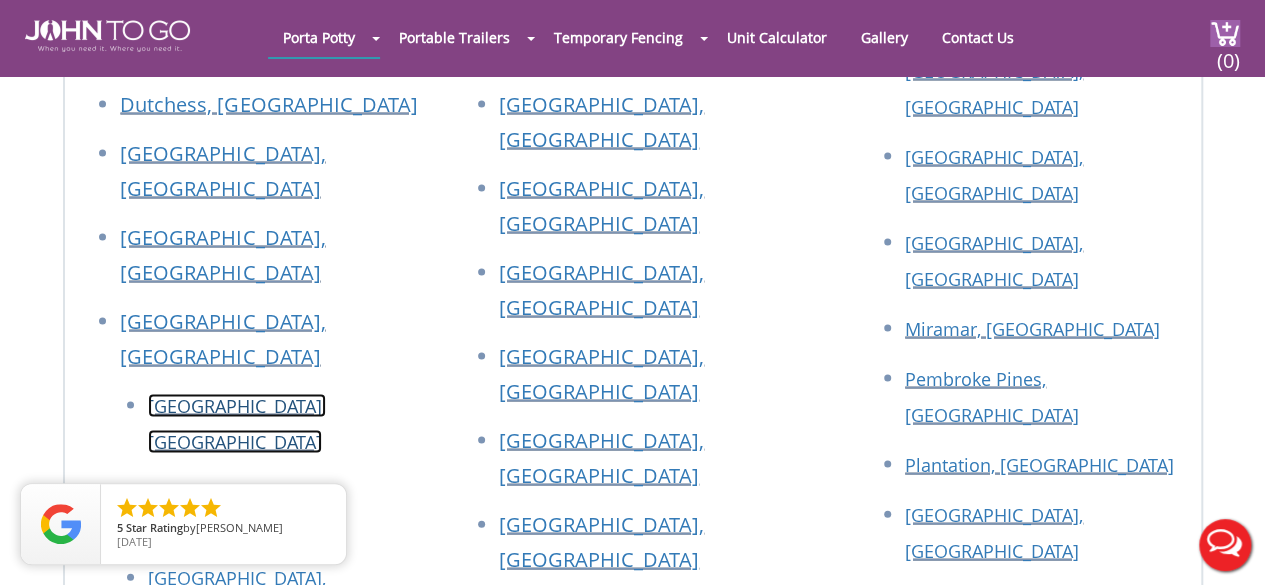 click on "[GEOGRAPHIC_DATA], [GEOGRAPHIC_DATA]" at bounding box center (237, 424) 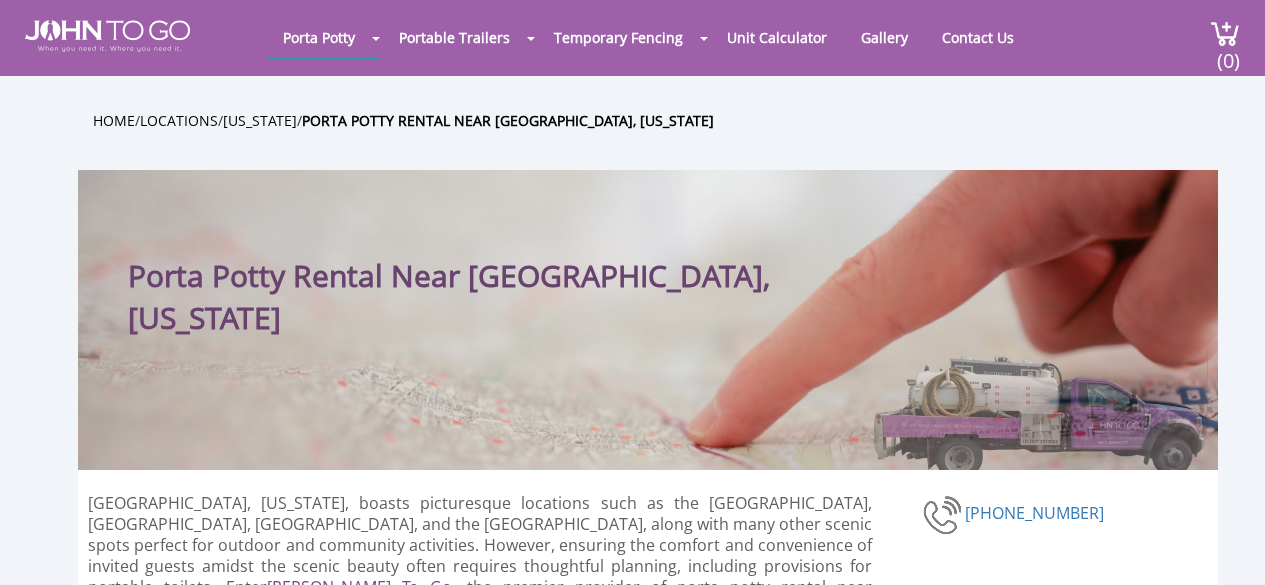 scroll, scrollTop: 0, scrollLeft: 0, axis: both 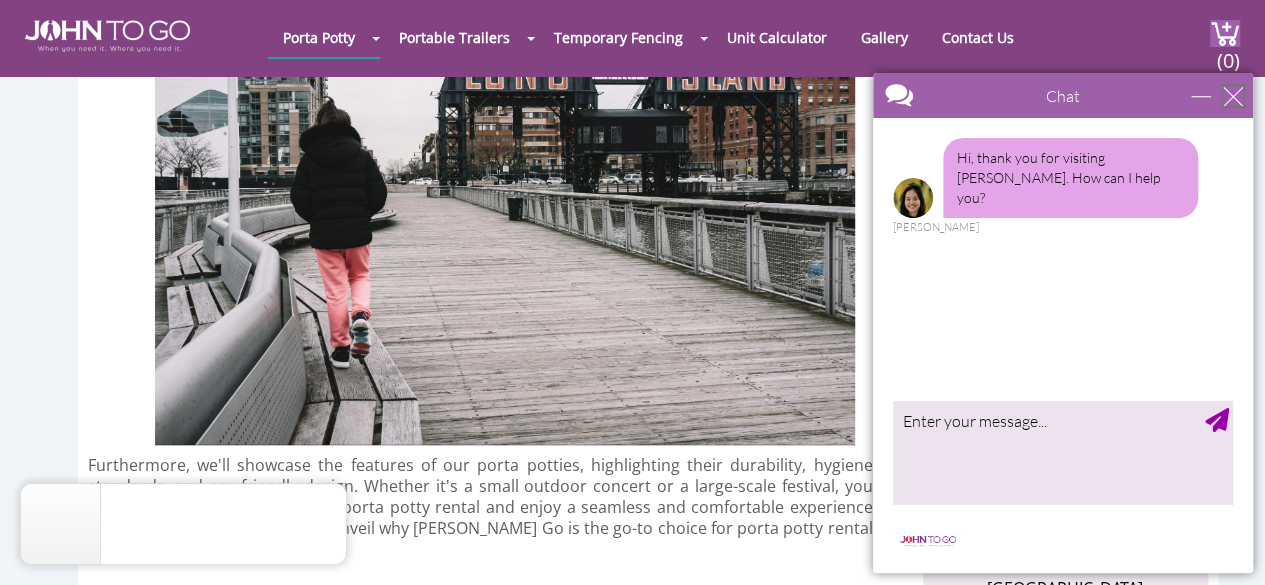 click at bounding box center [1233, 96] 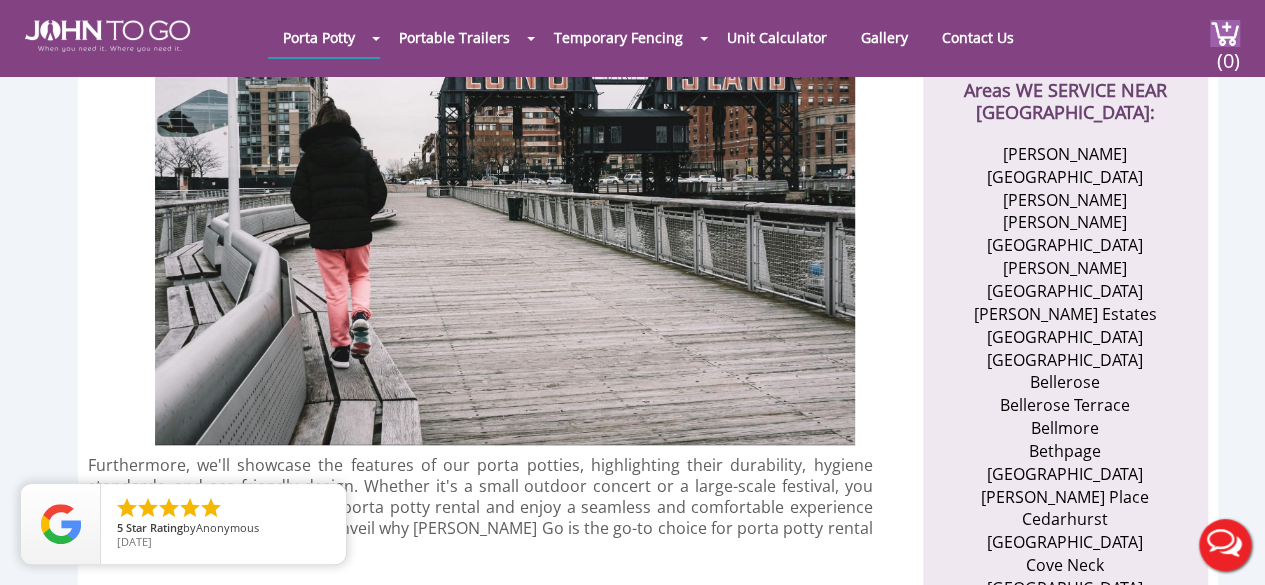 scroll, scrollTop: 0, scrollLeft: 0, axis: both 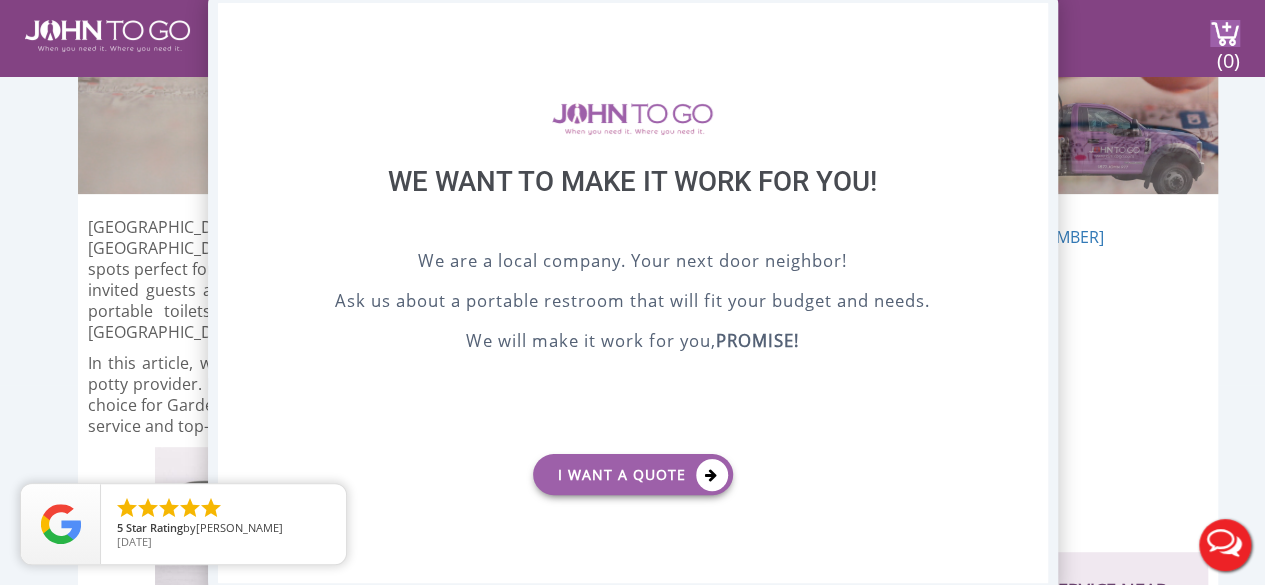 click on "X" at bounding box center (1031, 20) 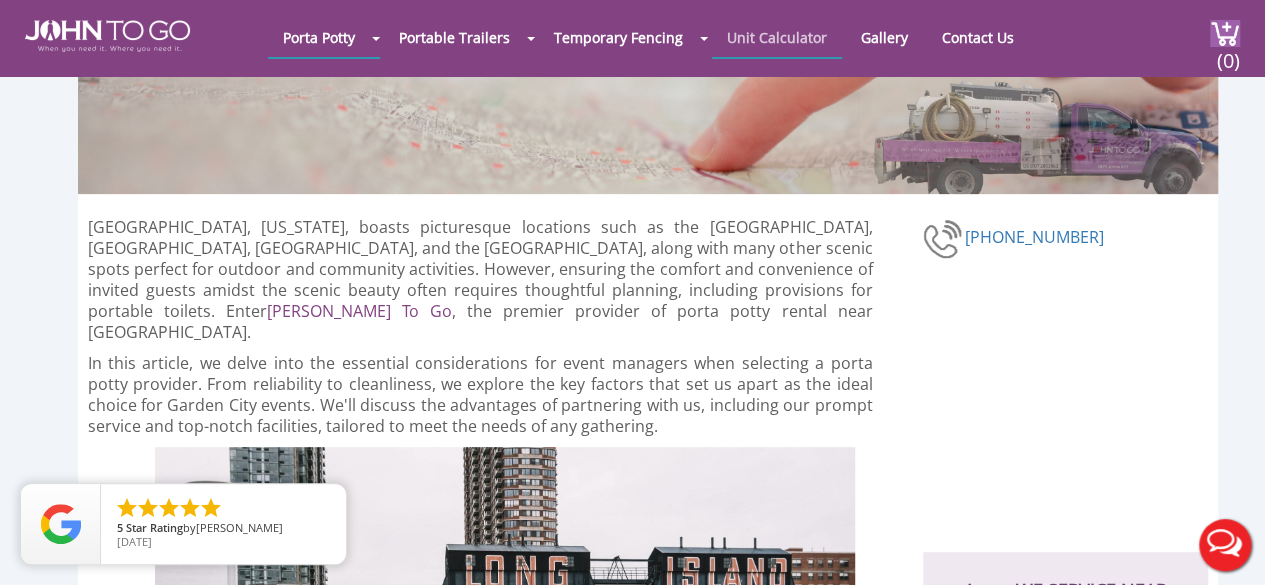 click on "Unit Calculator" at bounding box center (777, 37) 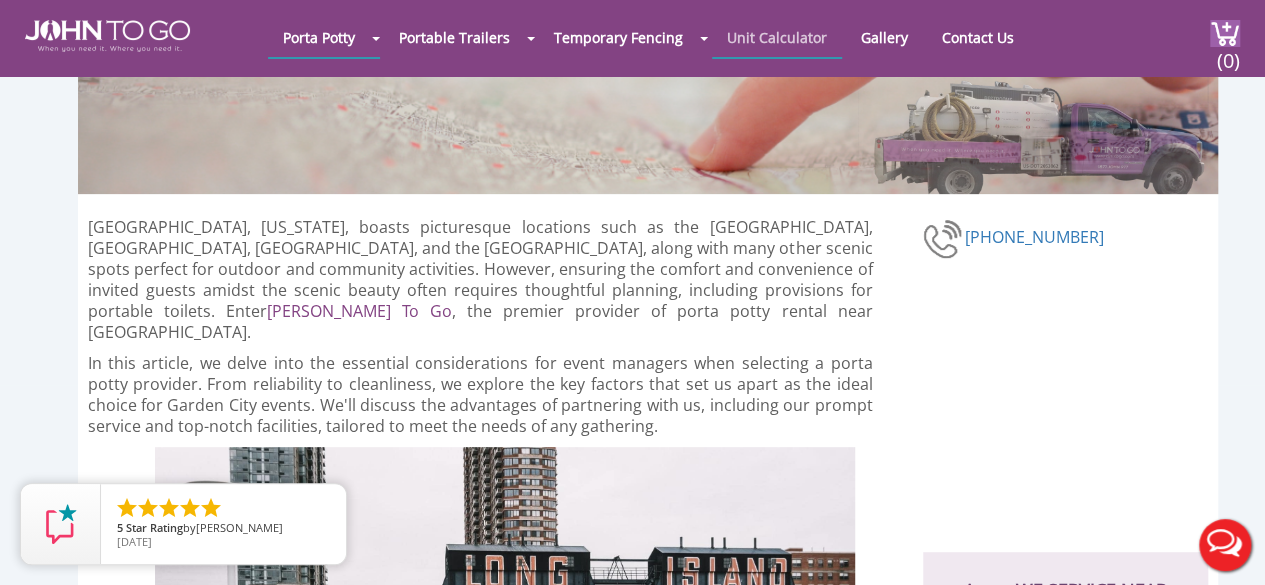 click on "Unit Calculator" at bounding box center [777, 37] 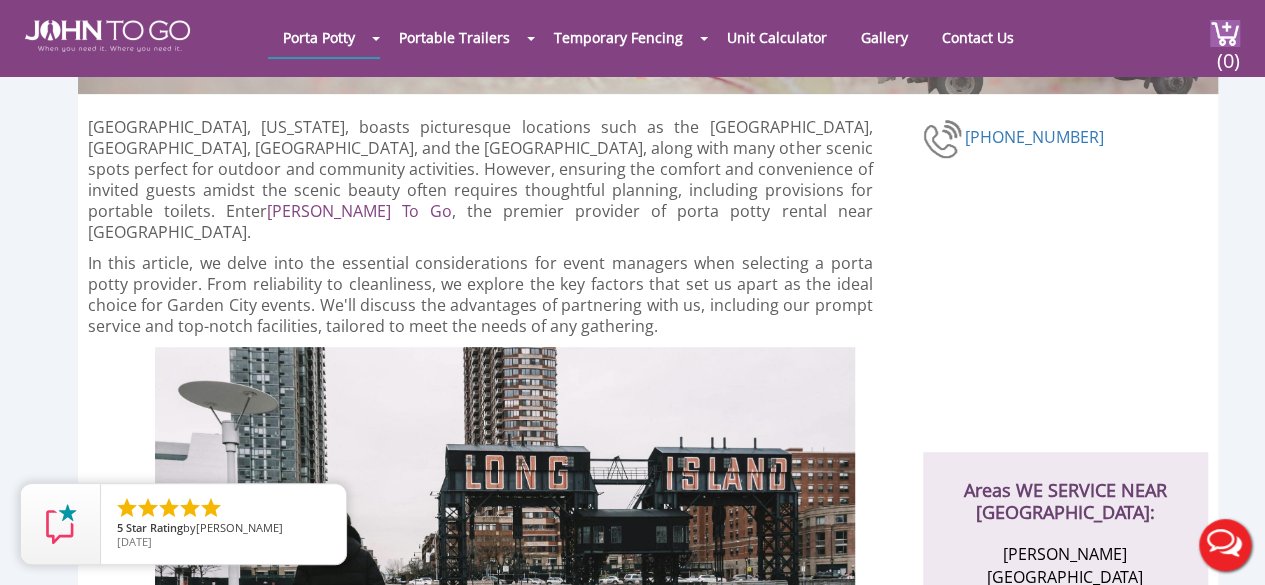 scroll, scrollTop: 0, scrollLeft: 0, axis: both 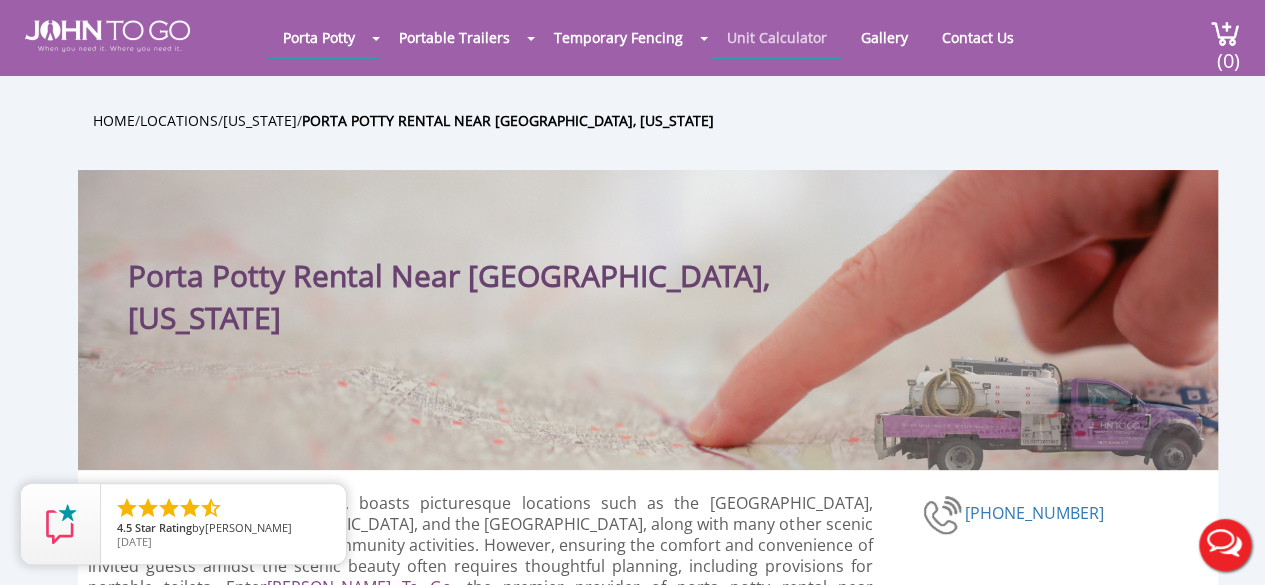 click on "Unit Calculator" at bounding box center [777, 37] 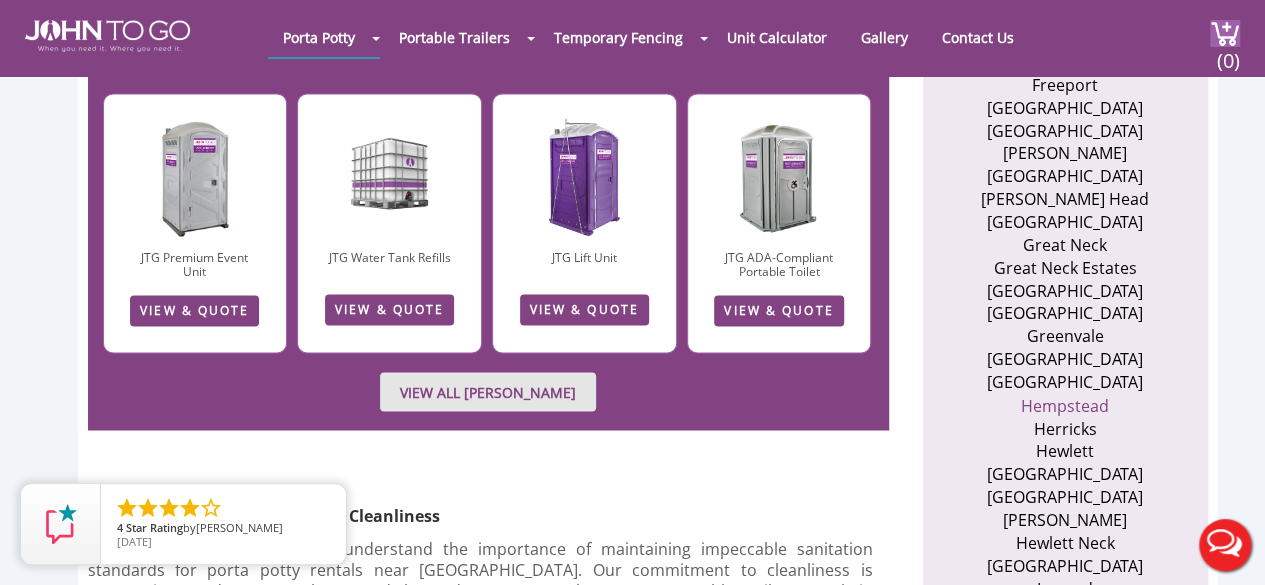 scroll, scrollTop: 1400, scrollLeft: 0, axis: vertical 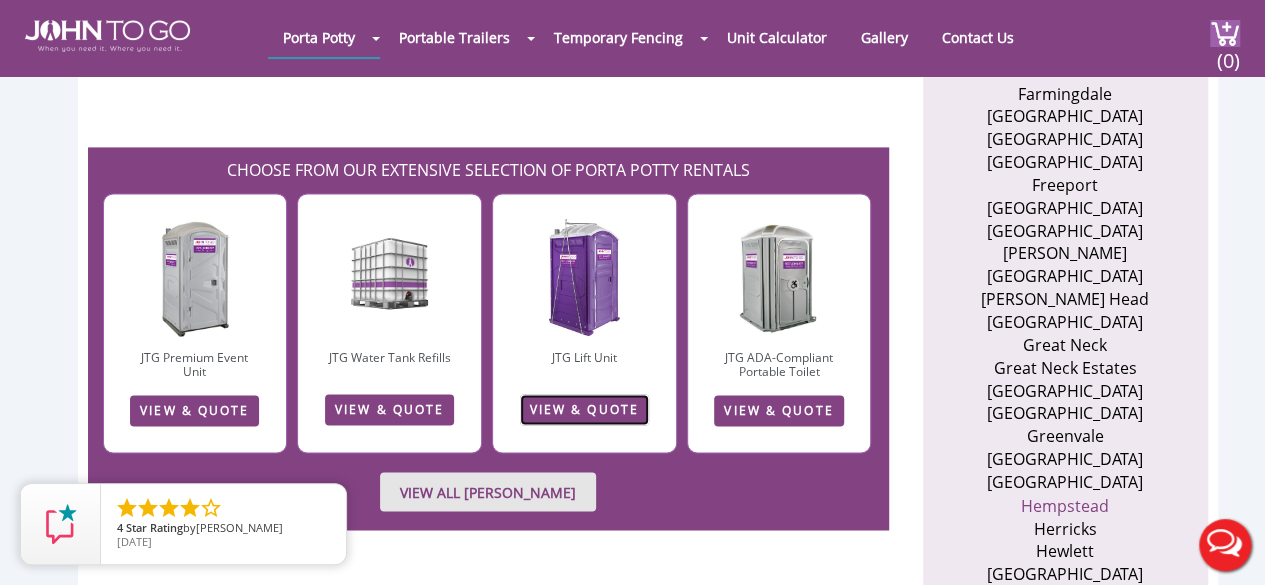 click on "VIEW & QUOTE" at bounding box center (584, 409) 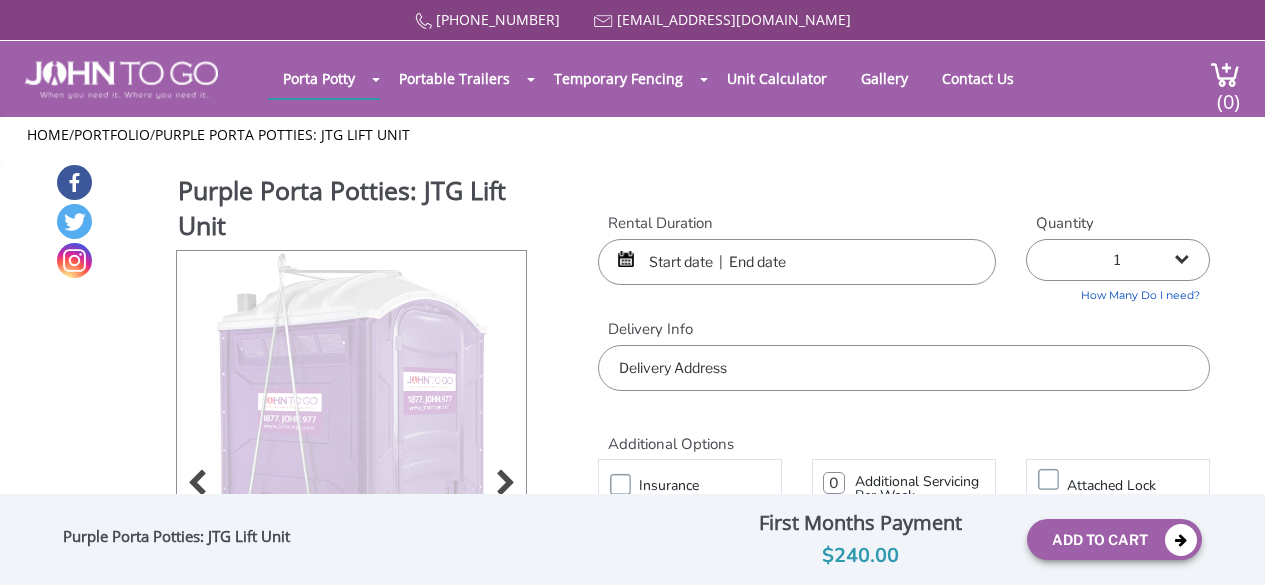 scroll, scrollTop: 0, scrollLeft: 0, axis: both 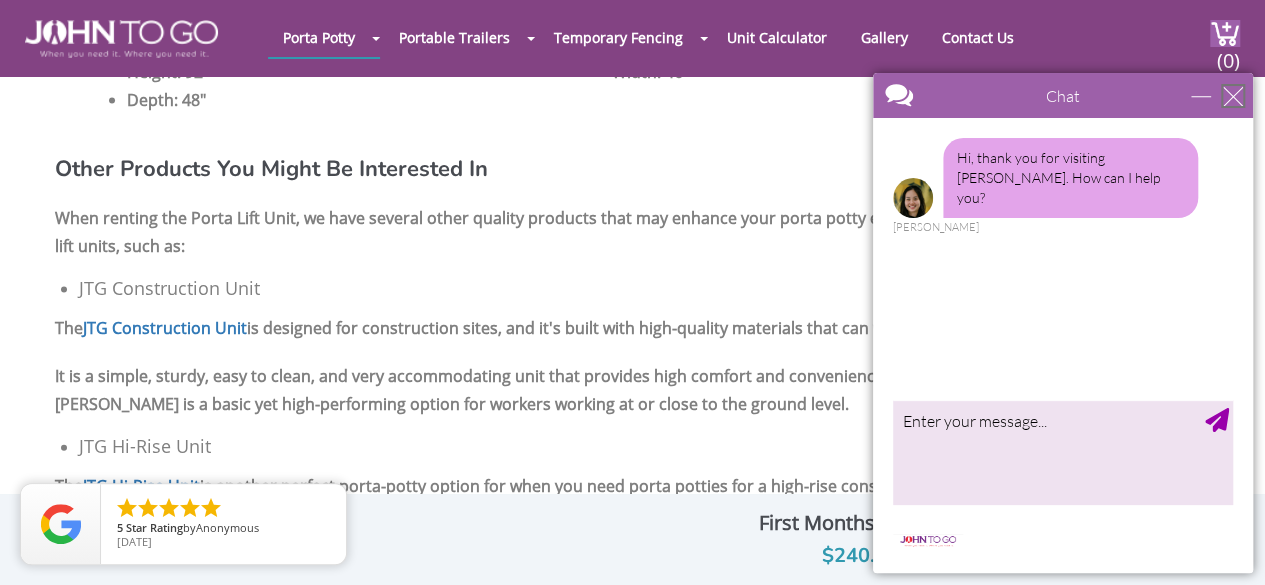 click at bounding box center [1233, 96] 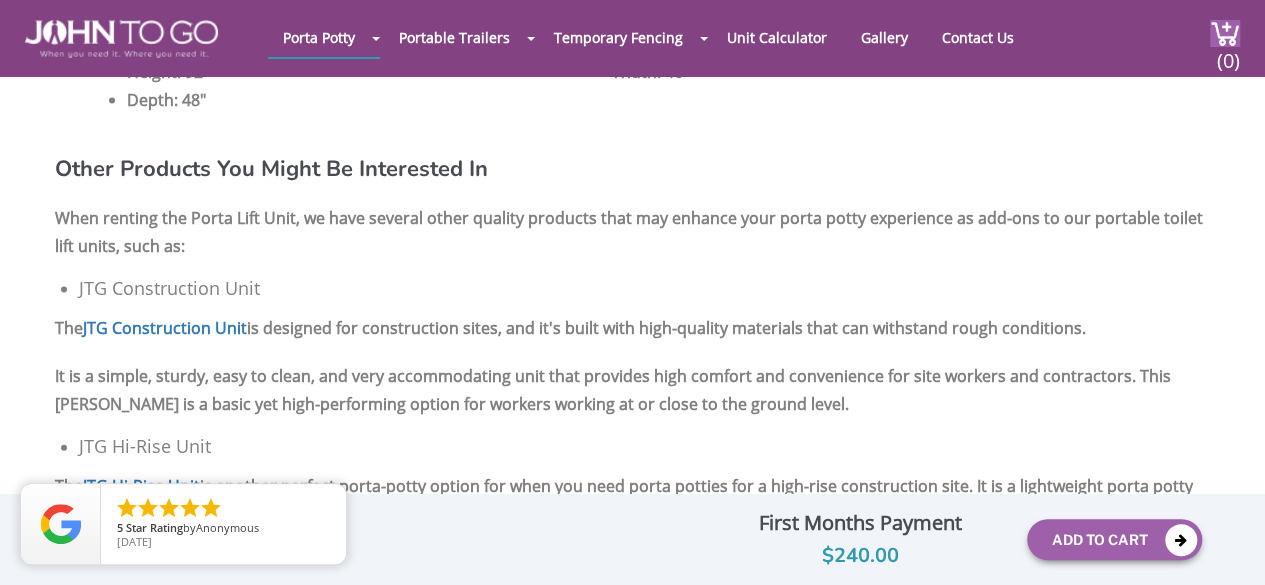 scroll, scrollTop: 0, scrollLeft: 0, axis: both 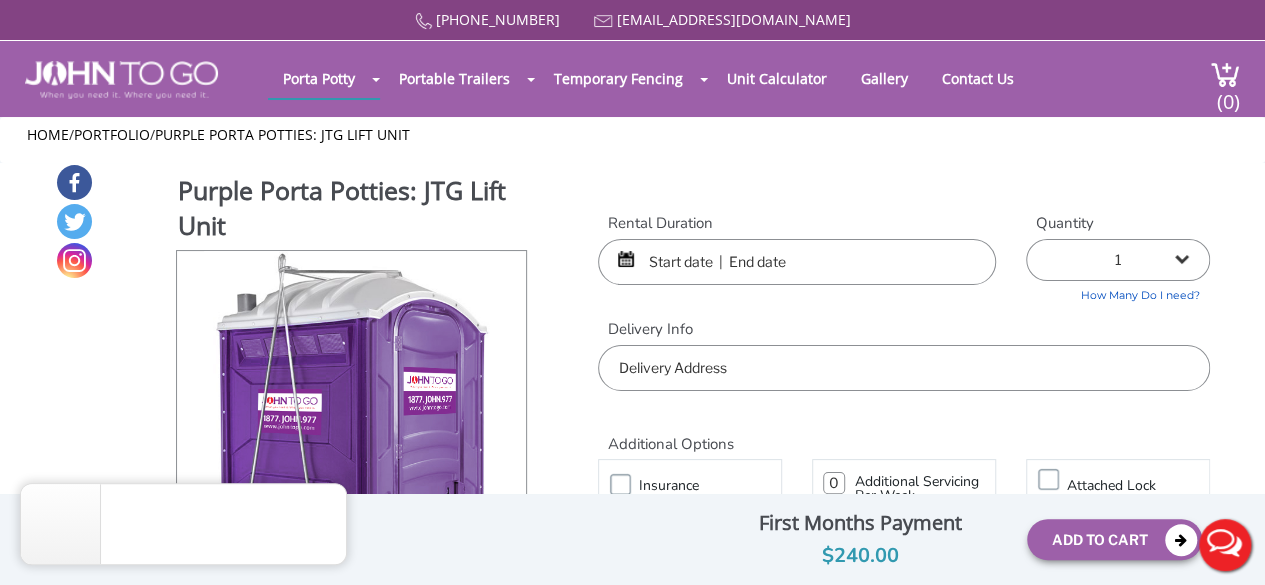 click at bounding box center (797, 262) 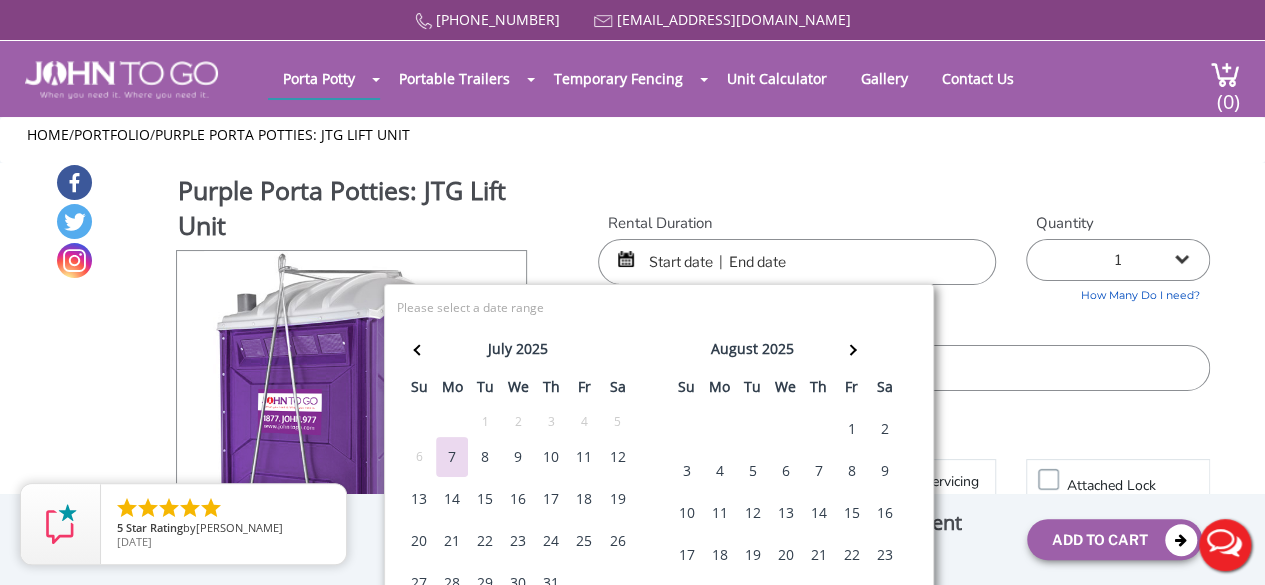 click on "8" at bounding box center [485, 457] 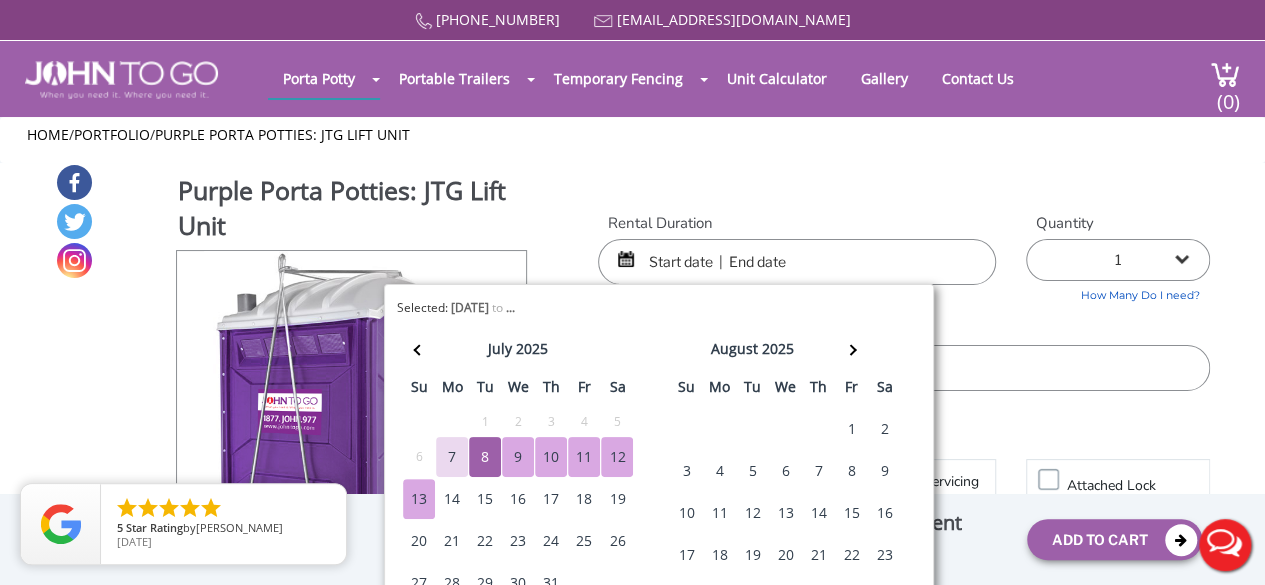 click on "13" at bounding box center [419, 499] 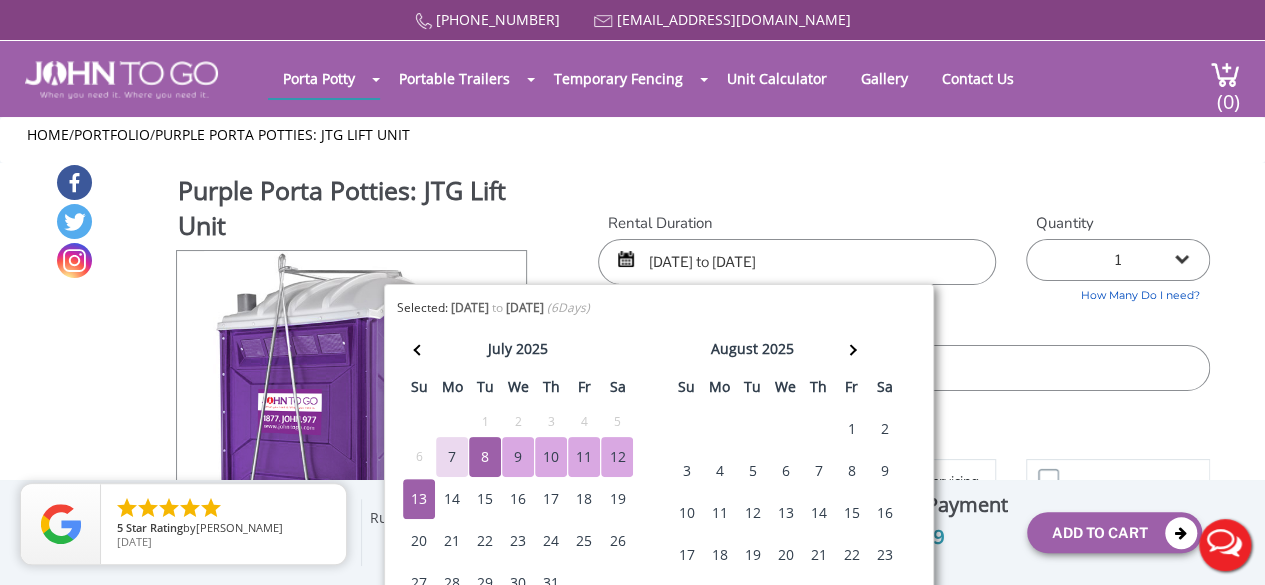 click on "How Many Do I need?" at bounding box center (1118, 292) 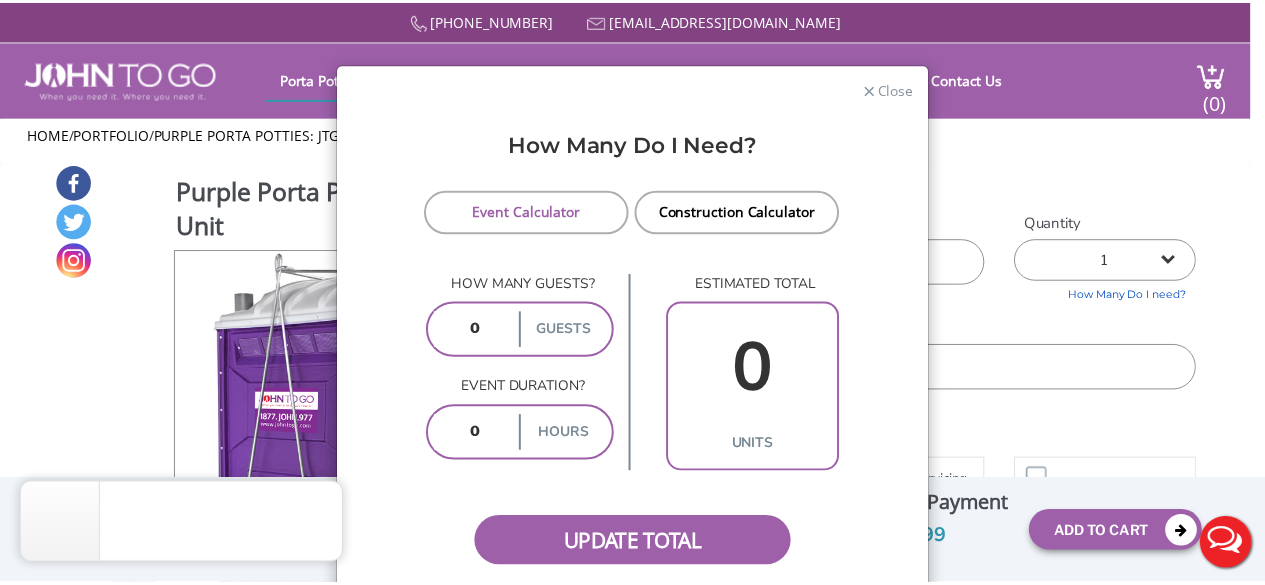scroll, scrollTop: 0, scrollLeft: 0, axis: both 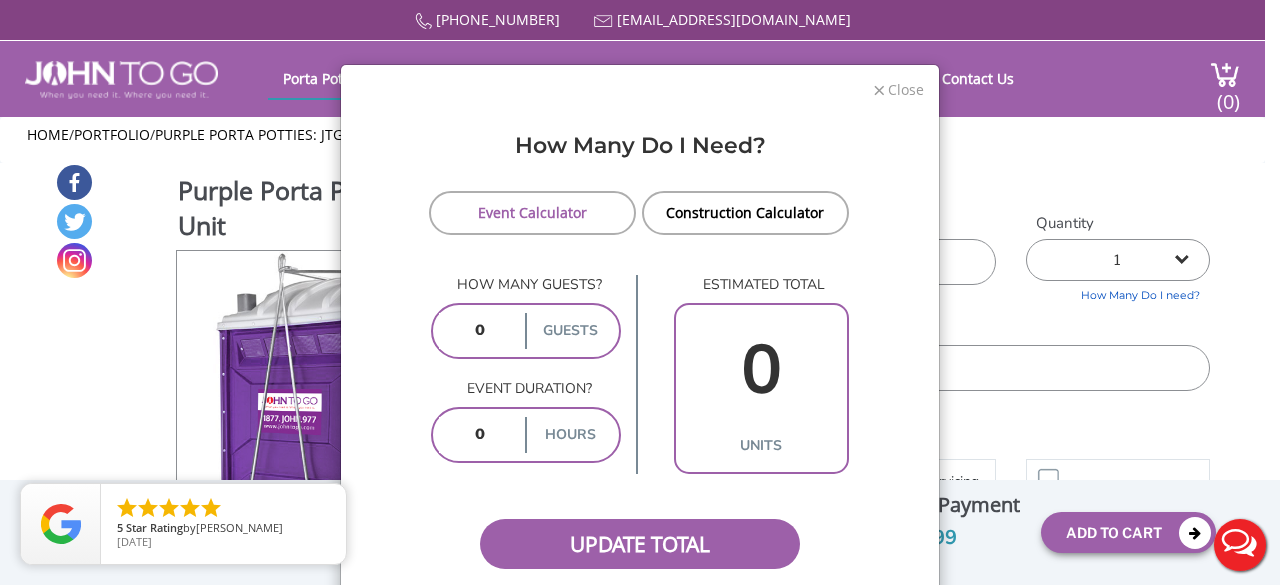 click on "×" at bounding box center [879, 89] 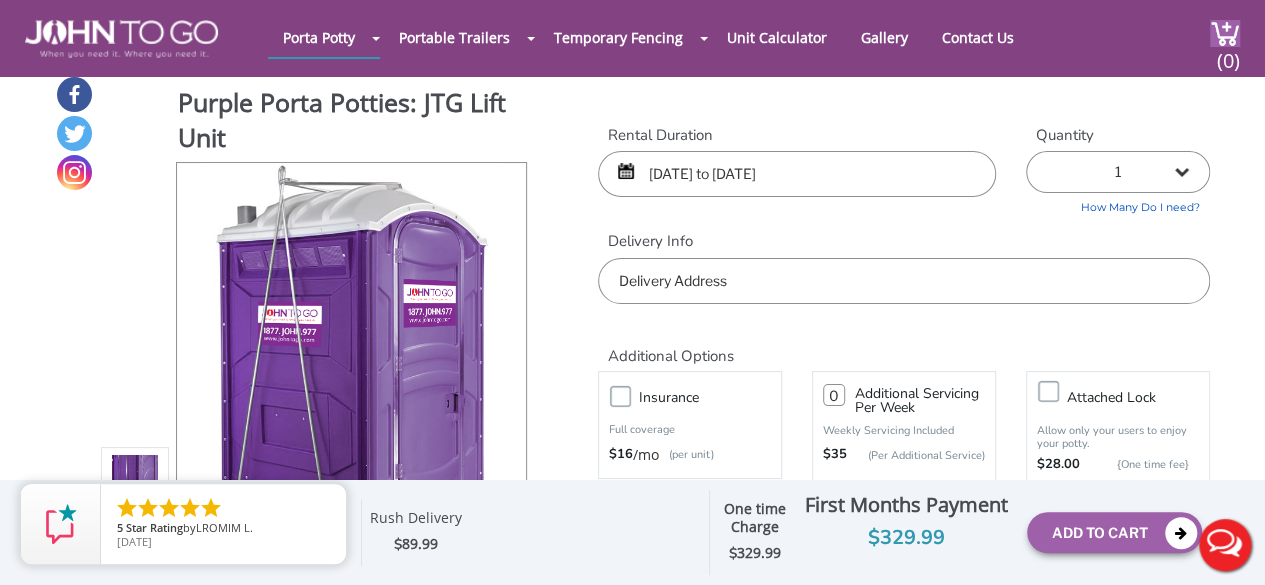 scroll, scrollTop: 0, scrollLeft: 0, axis: both 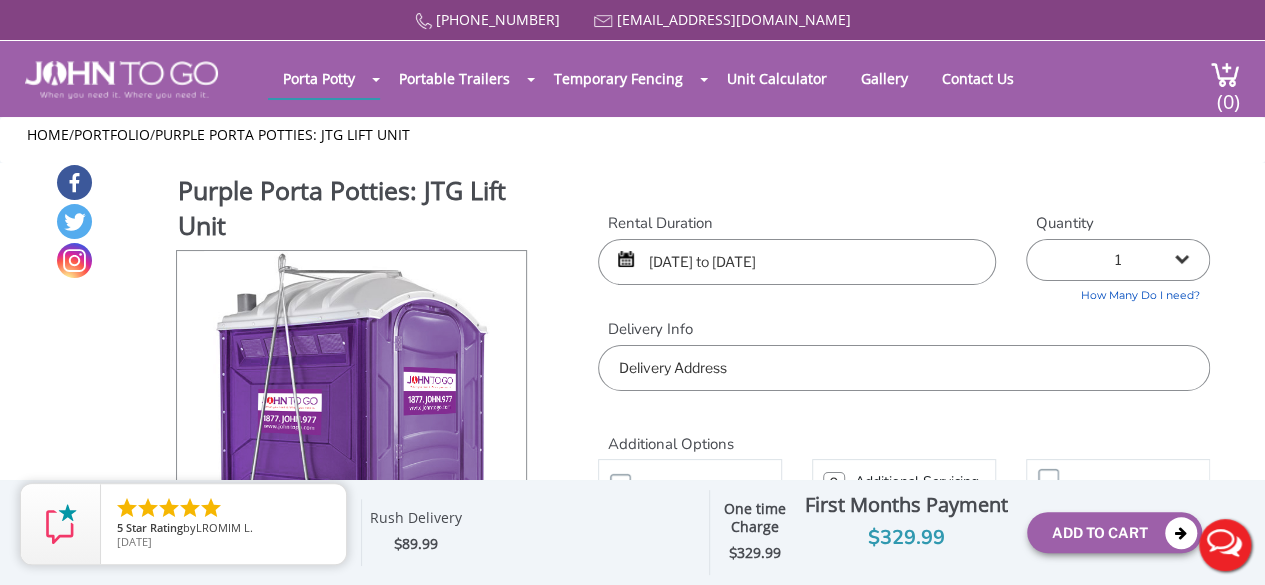 click on "[DATE] to [DATE]" at bounding box center [797, 262] 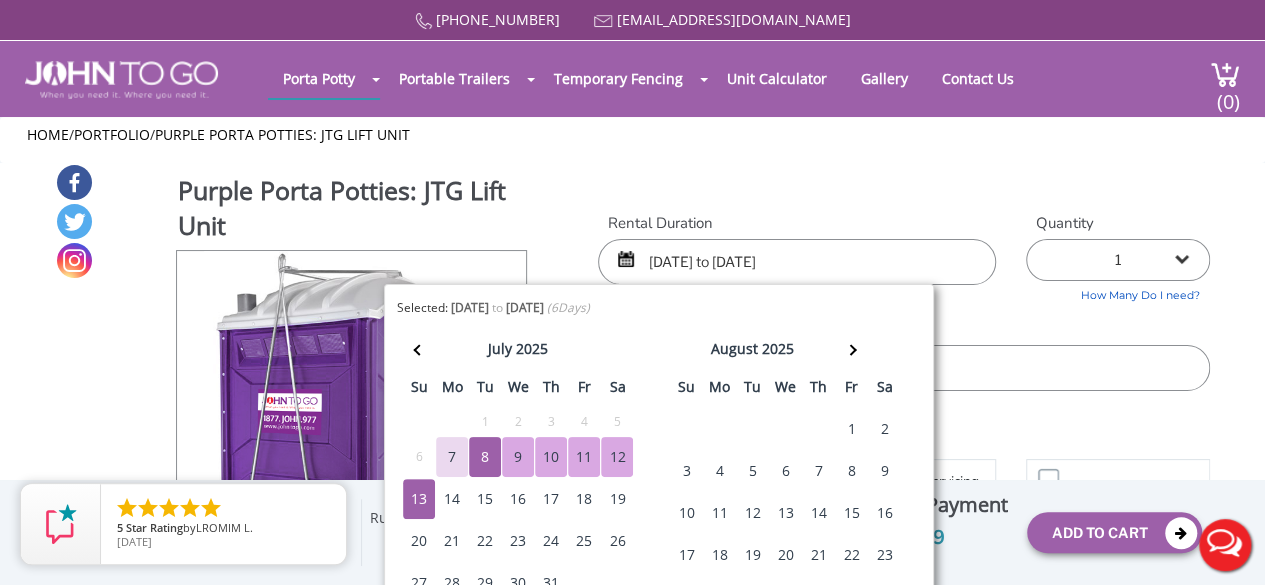 click on "11" at bounding box center (584, 457) 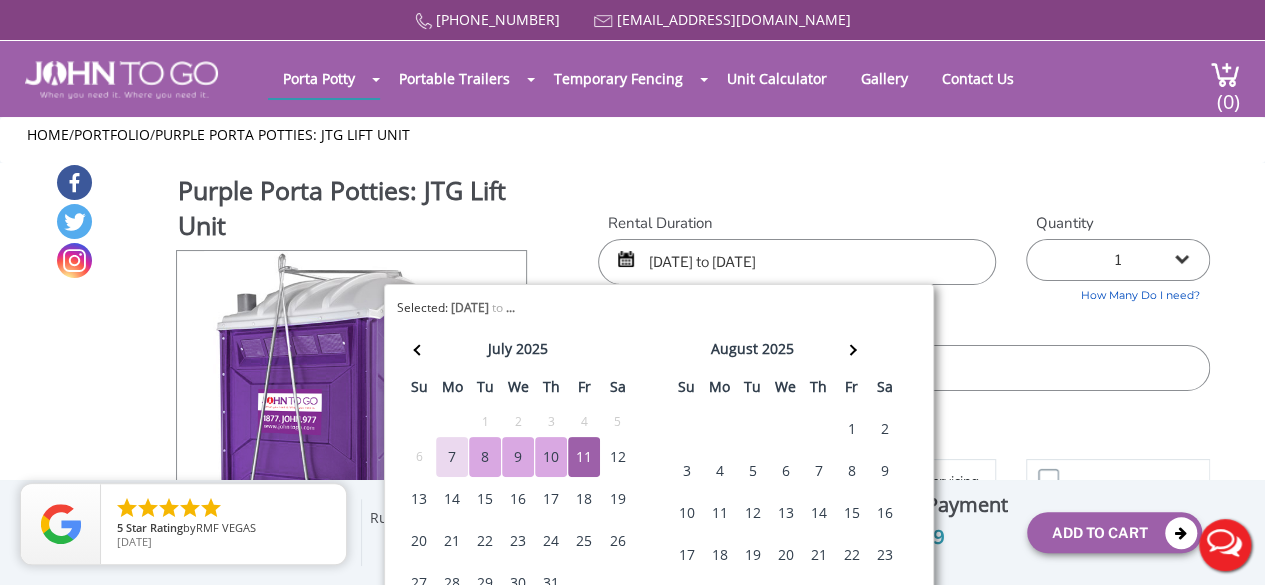 click on "8" at bounding box center (485, 457) 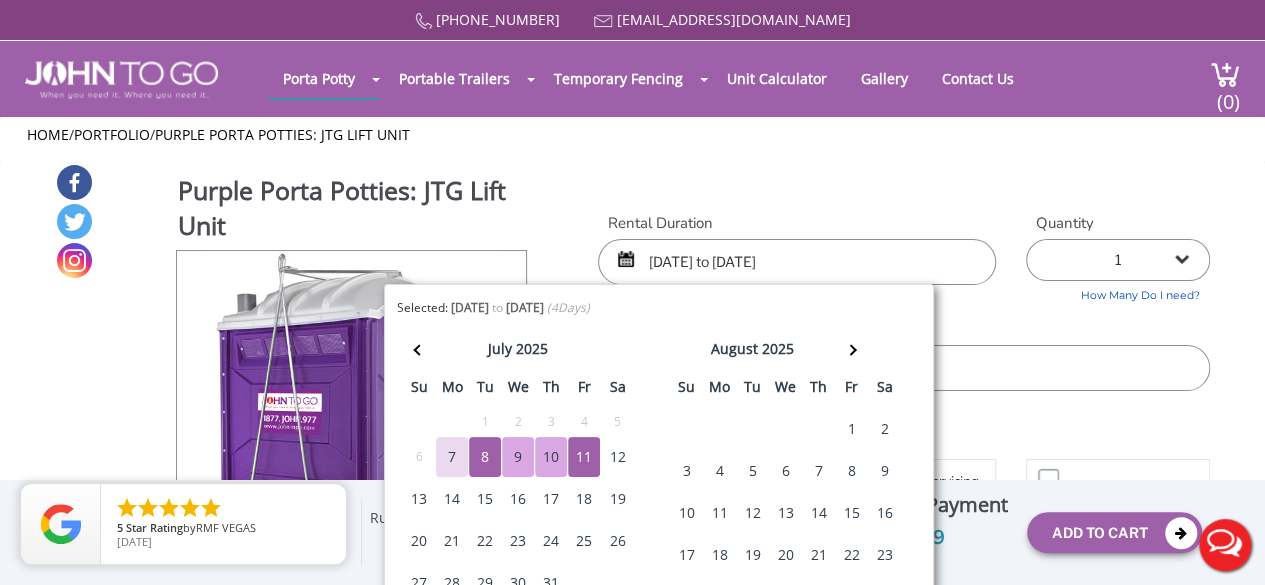 click on "Additional Options" at bounding box center [904, 432] 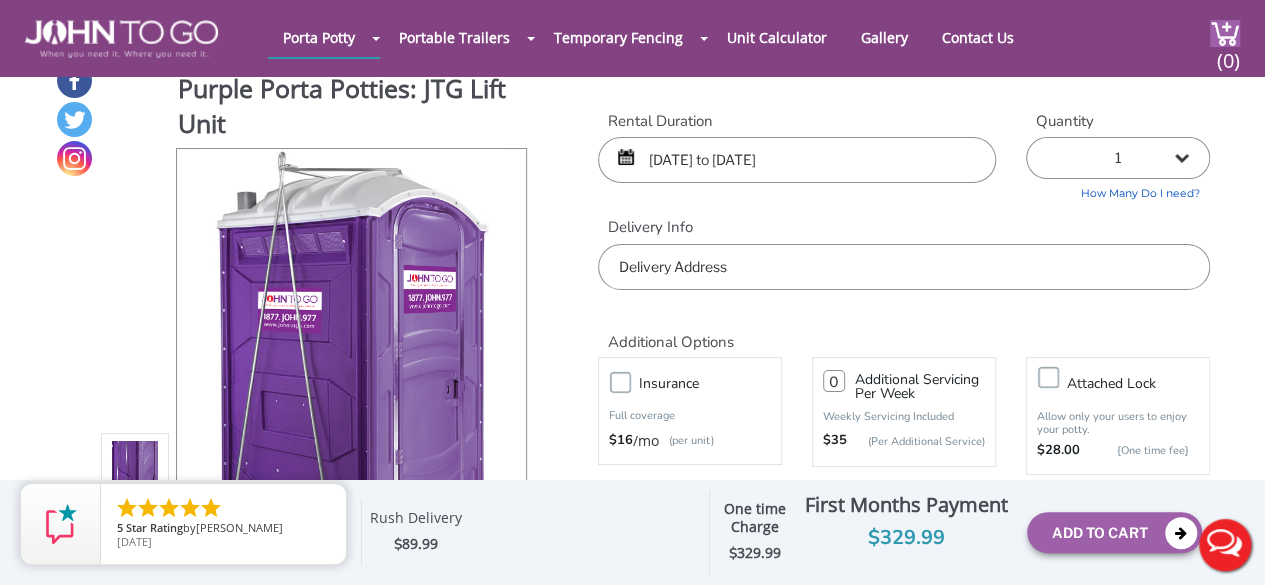 scroll, scrollTop: 0, scrollLeft: 0, axis: both 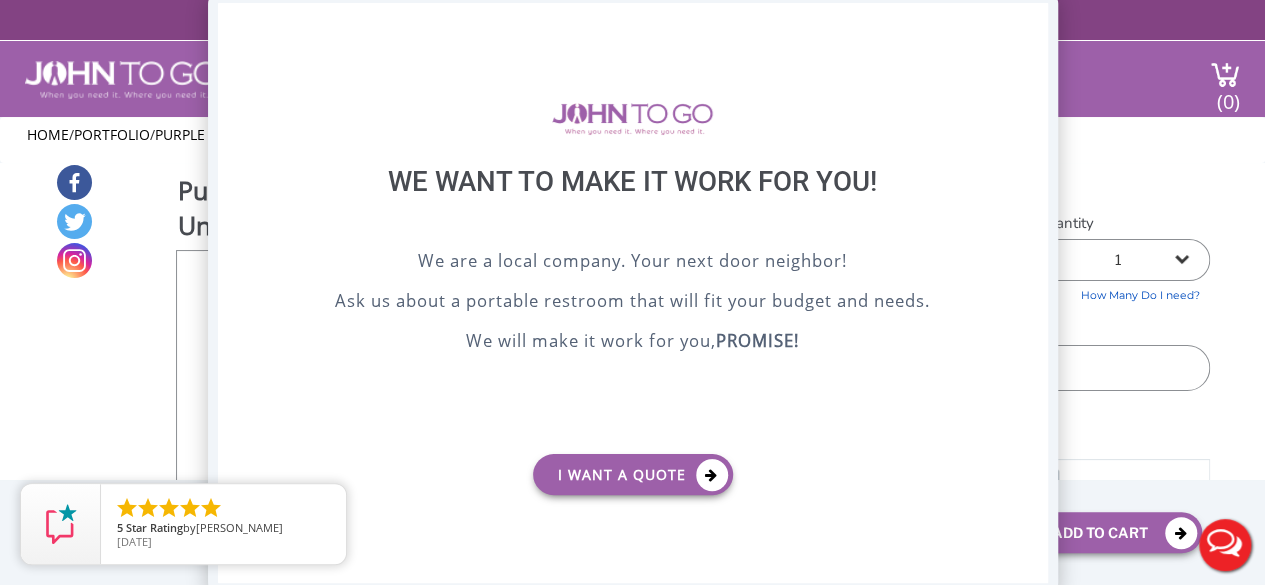 click on "X" at bounding box center [1031, 20] 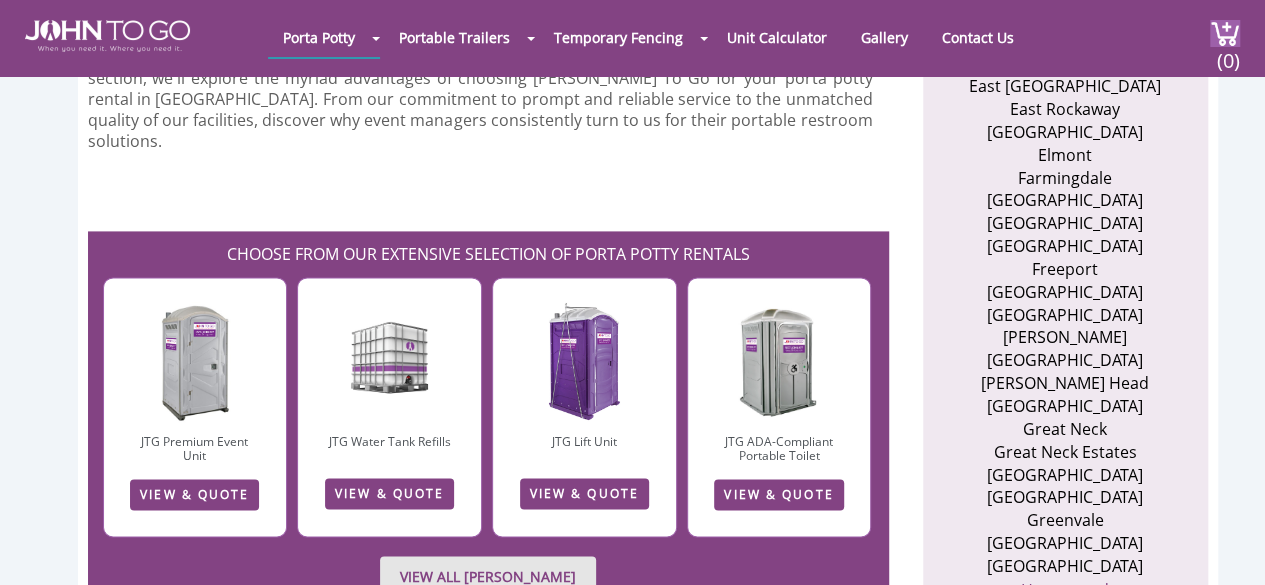 scroll, scrollTop: 1316, scrollLeft: 0, axis: vertical 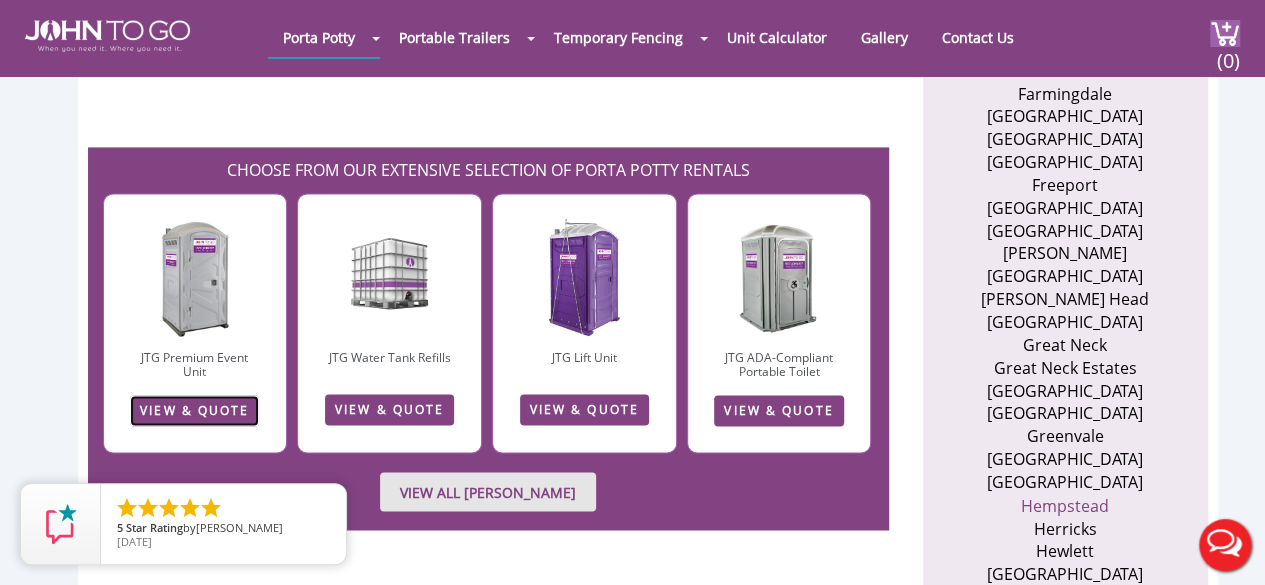click on "VIEW & QUOTE" at bounding box center (194, 410) 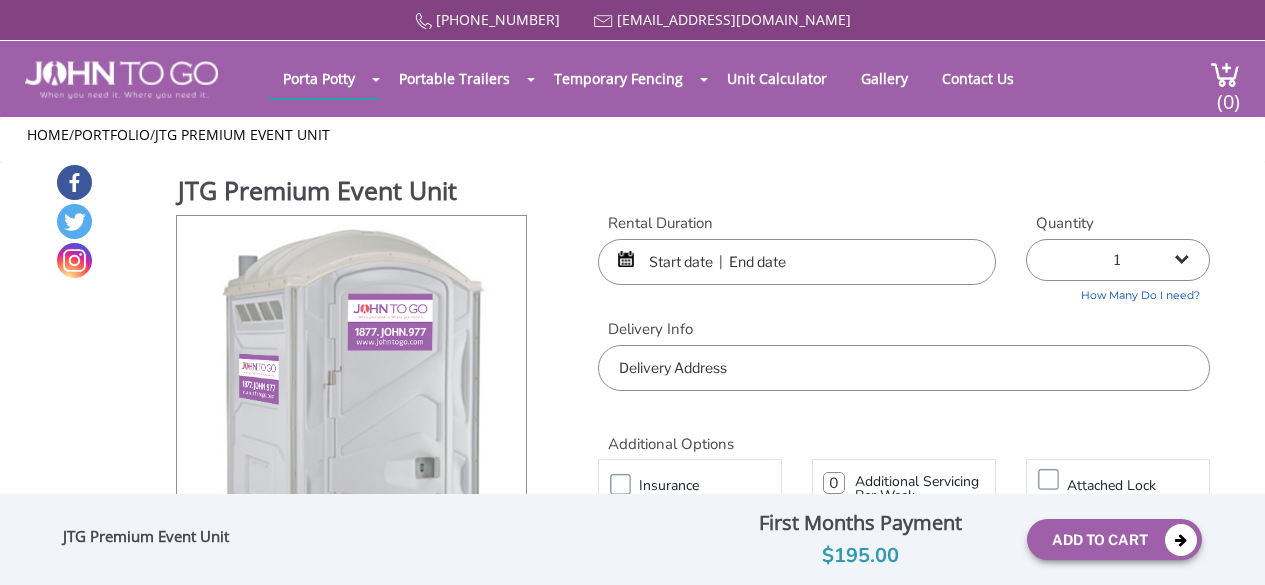 scroll, scrollTop: 0, scrollLeft: 0, axis: both 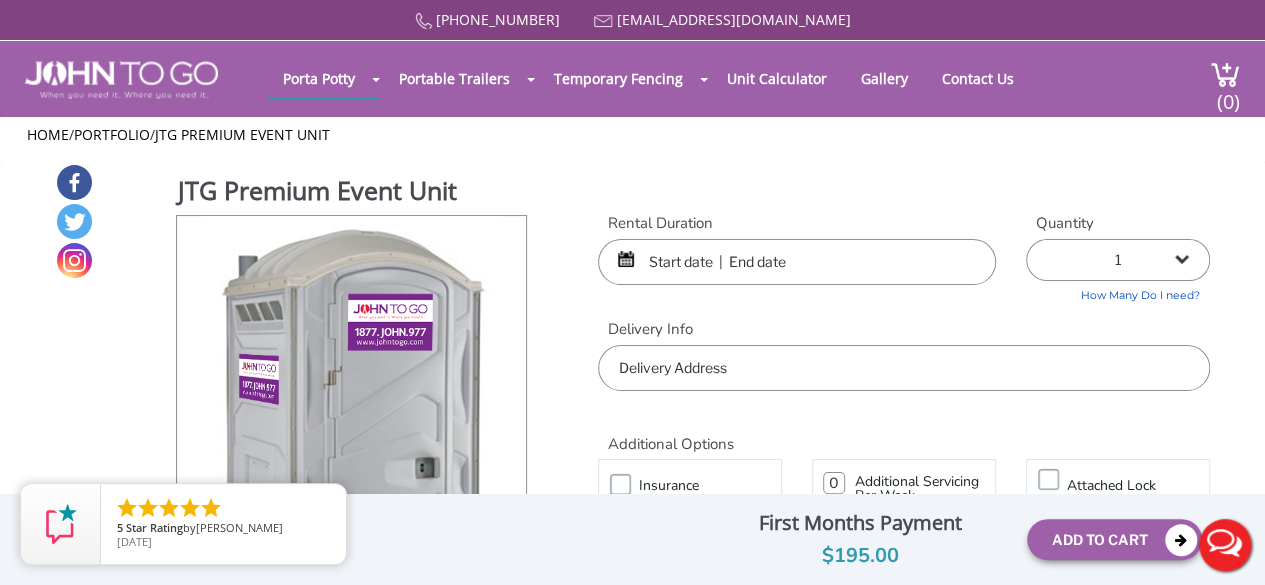 click at bounding box center [797, 262] 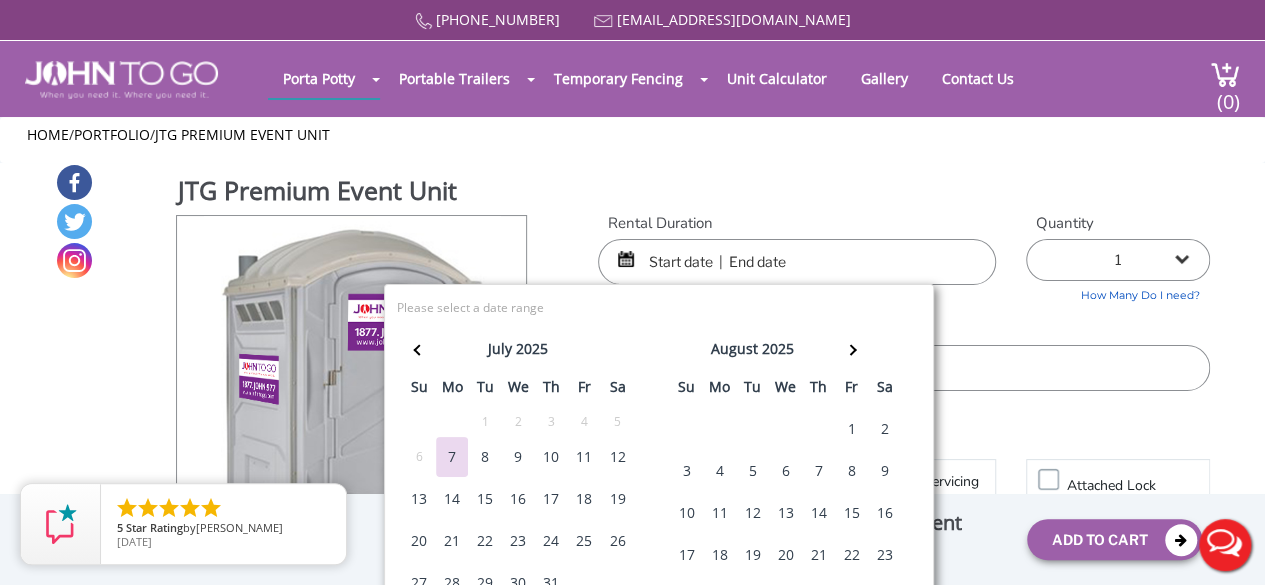 click on "8" at bounding box center (485, 457) 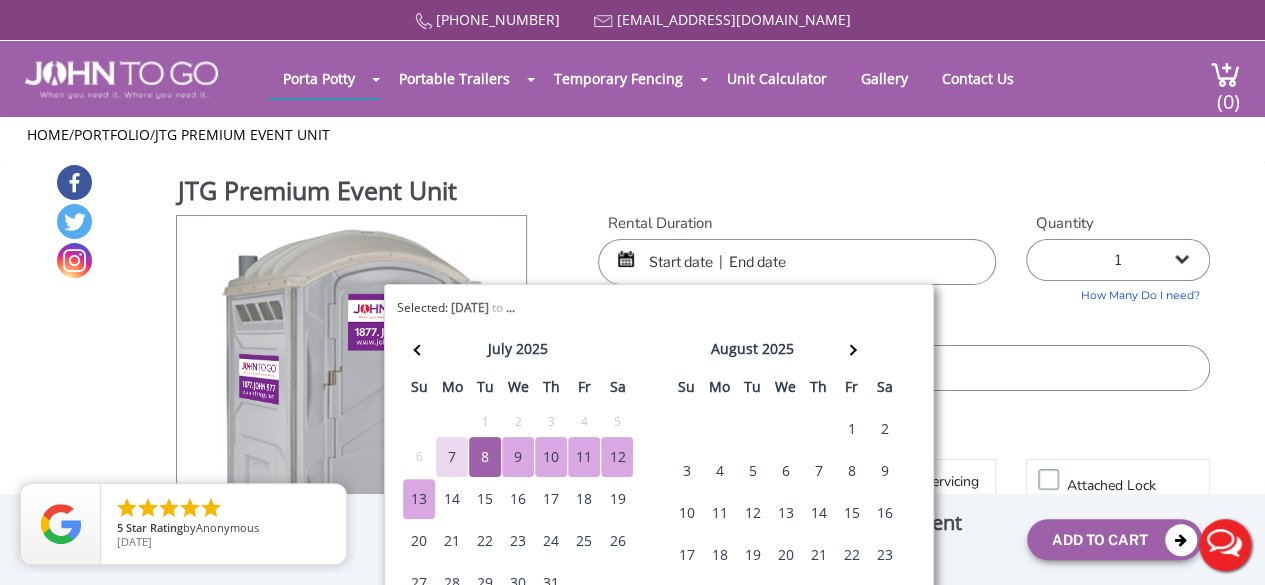 click on "13" at bounding box center [419, 499] 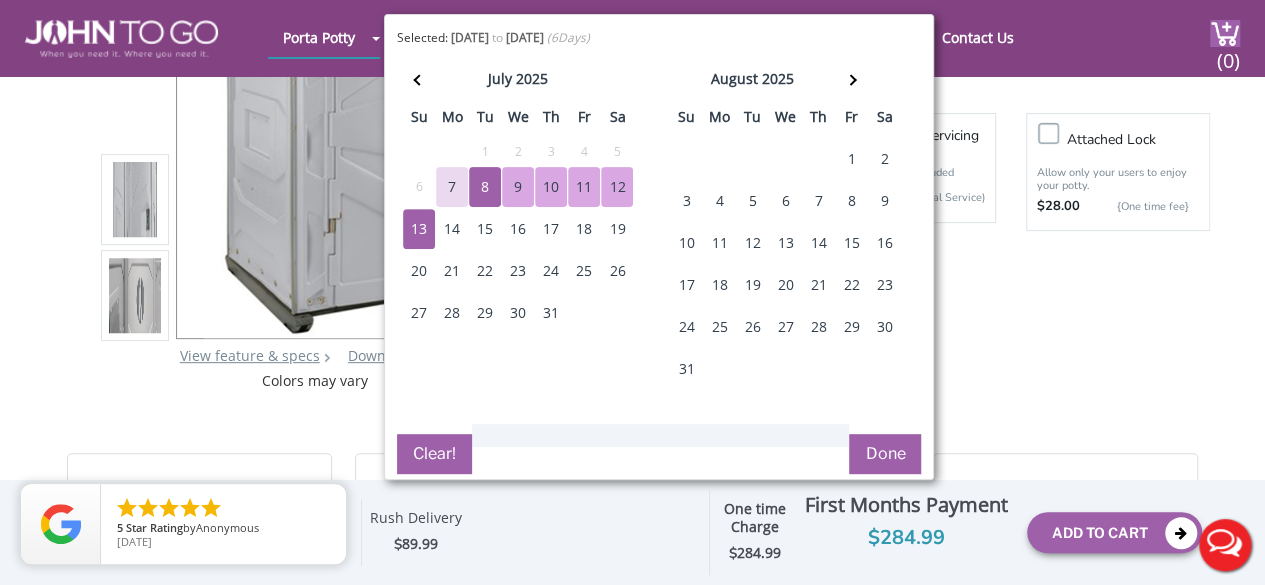 scroll, scrollTop: 300, scrollLeft: 0, axis: vertical 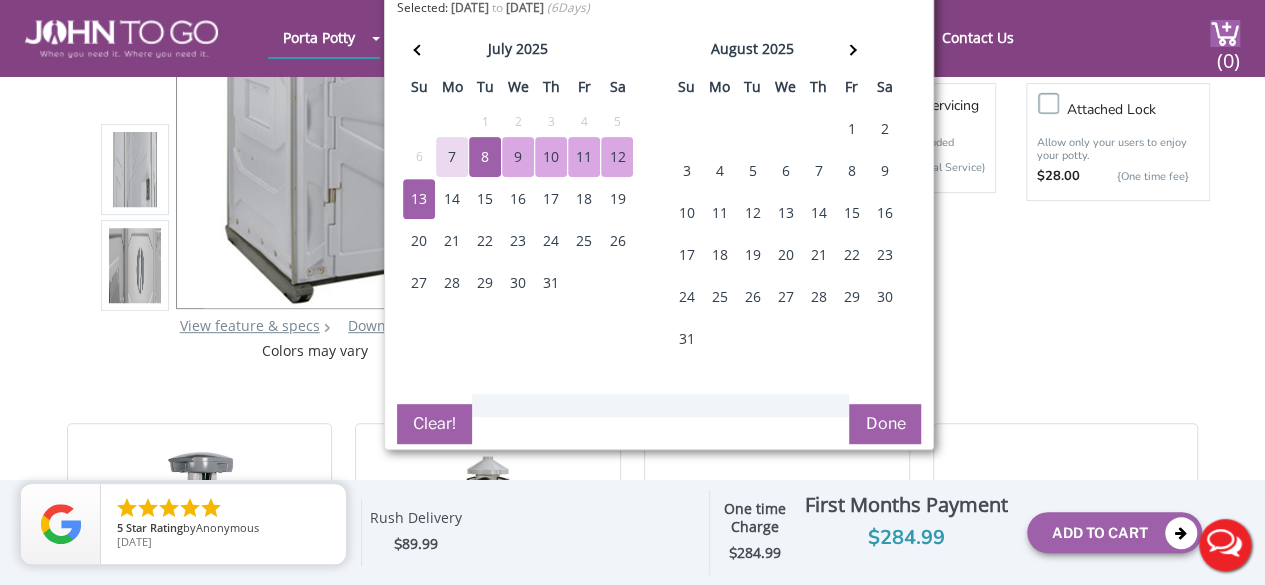 click on "Done" at bounding box center [885, 424] 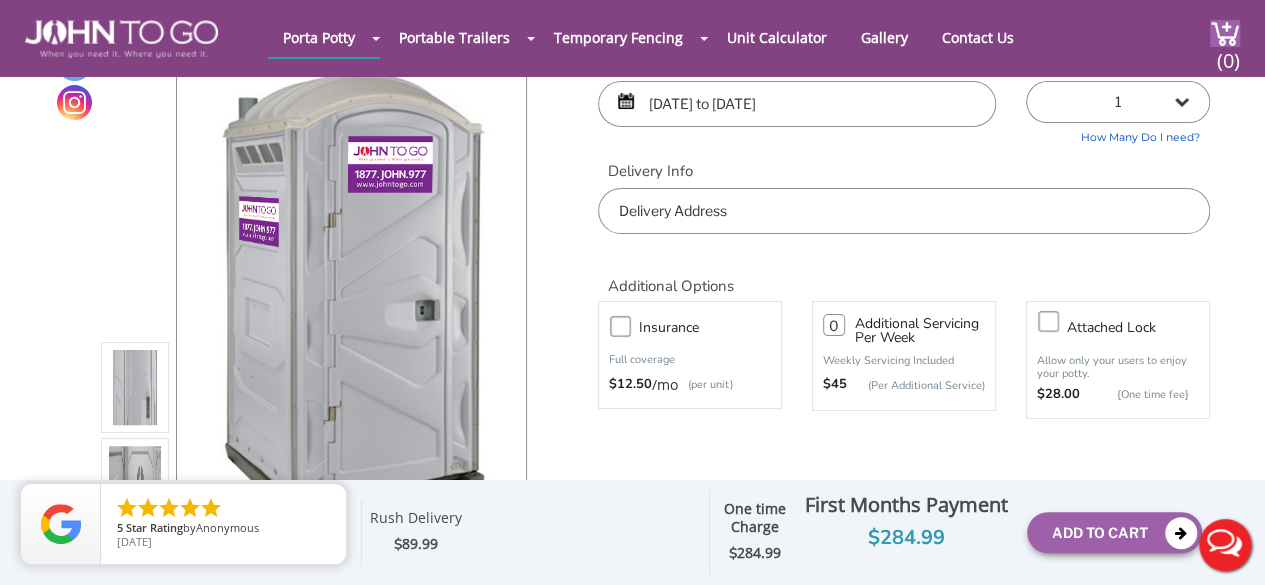 scroll, scrollTop: 0, scrollLeft: 0, axis: both 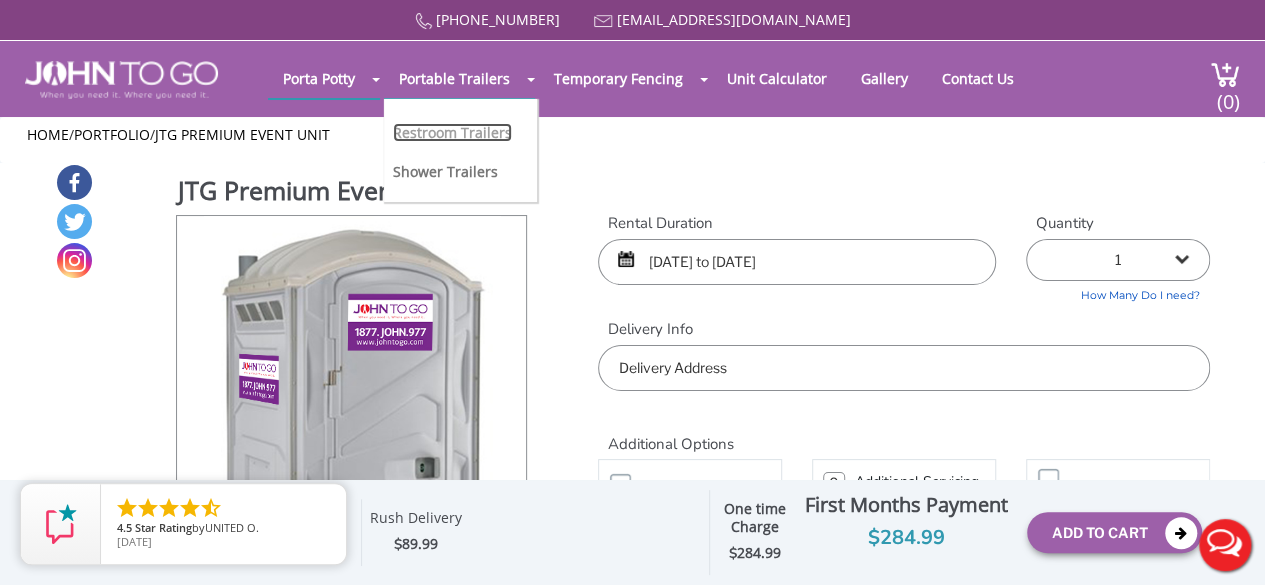 click on "Restroom Trailers" at bounding box center [452, 132] 